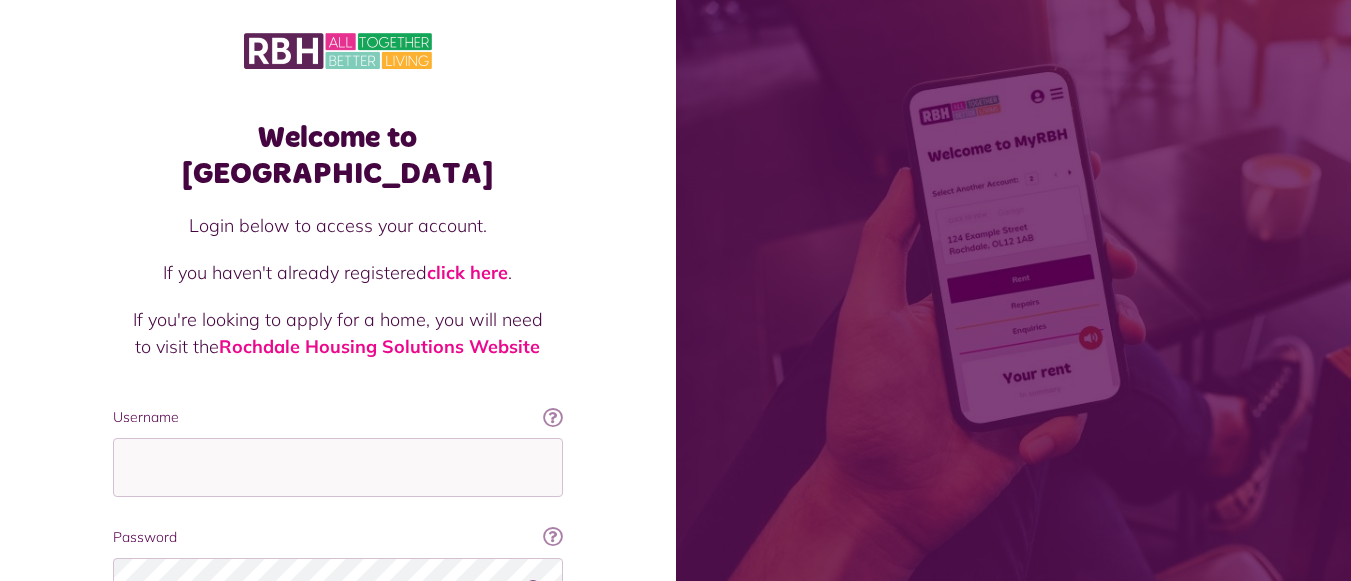 scroll, scrollTop: 0, scrollLeft: 0, axis: both 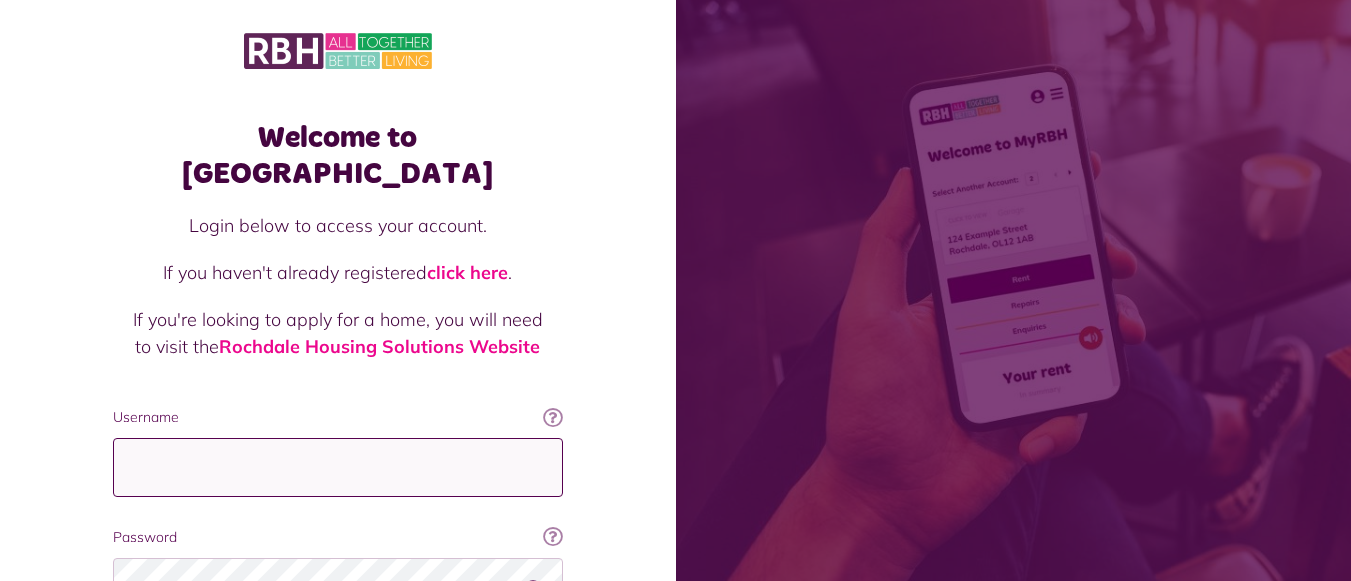 type on "**********" 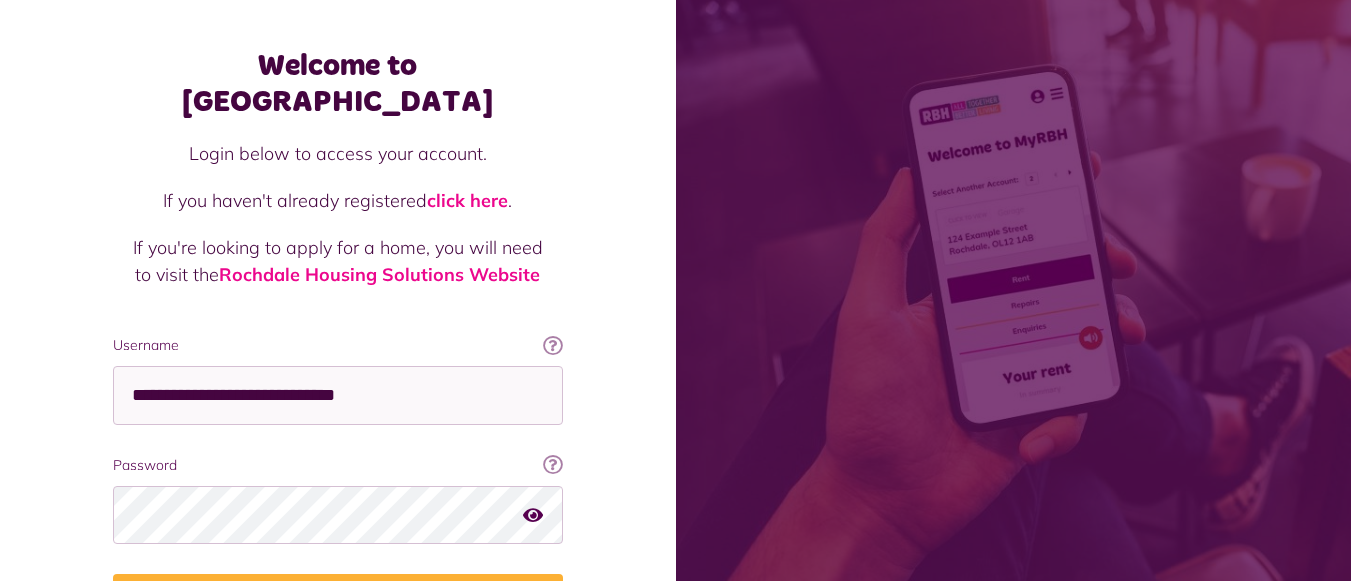 scroll, scrollTop: 80, scrollLeft: 0, axis: vertical 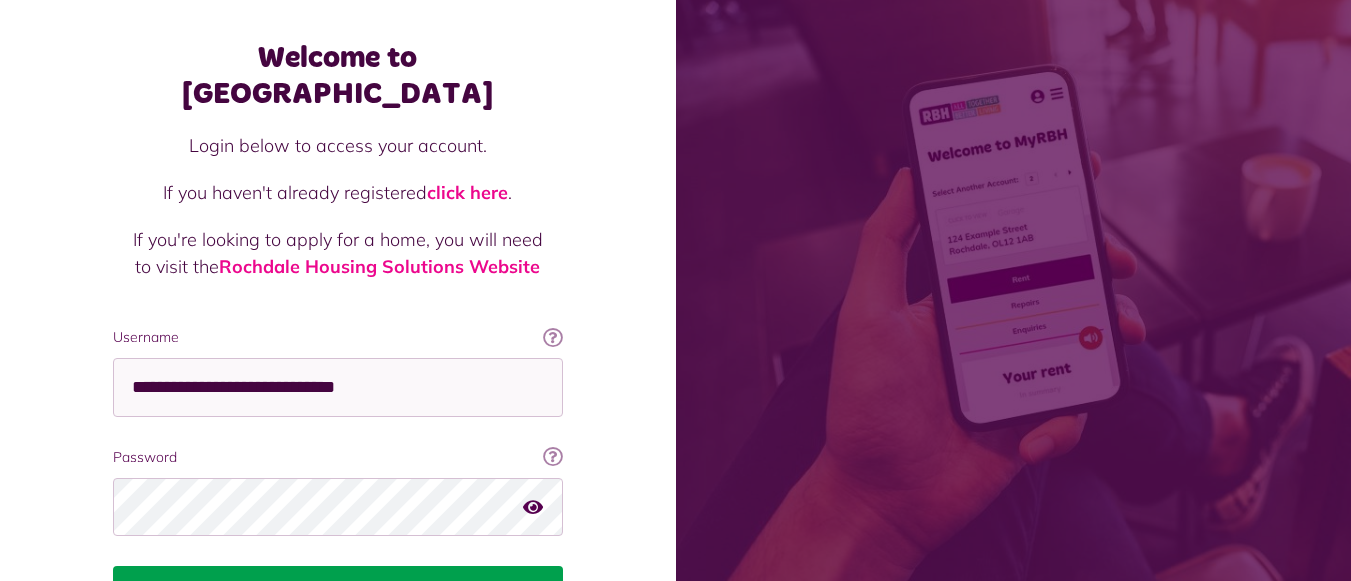 click on "Login" at bounding box center [338, 594] 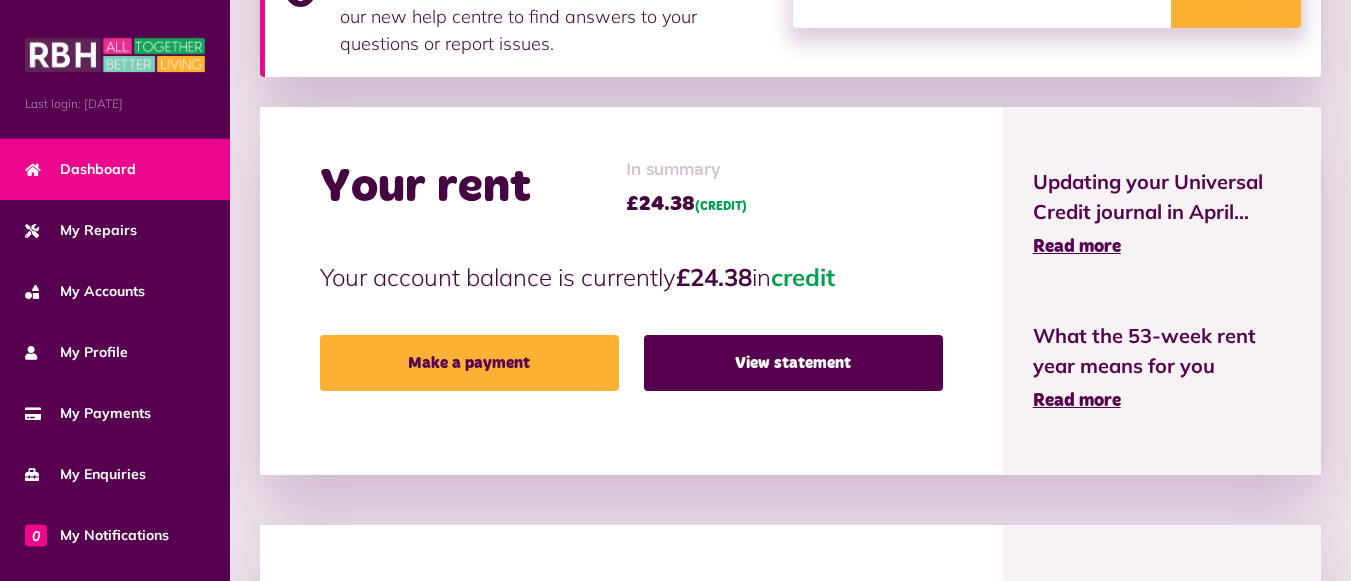 scroll, scrollTop: 405, scrollLeft: 0, axis: vertical 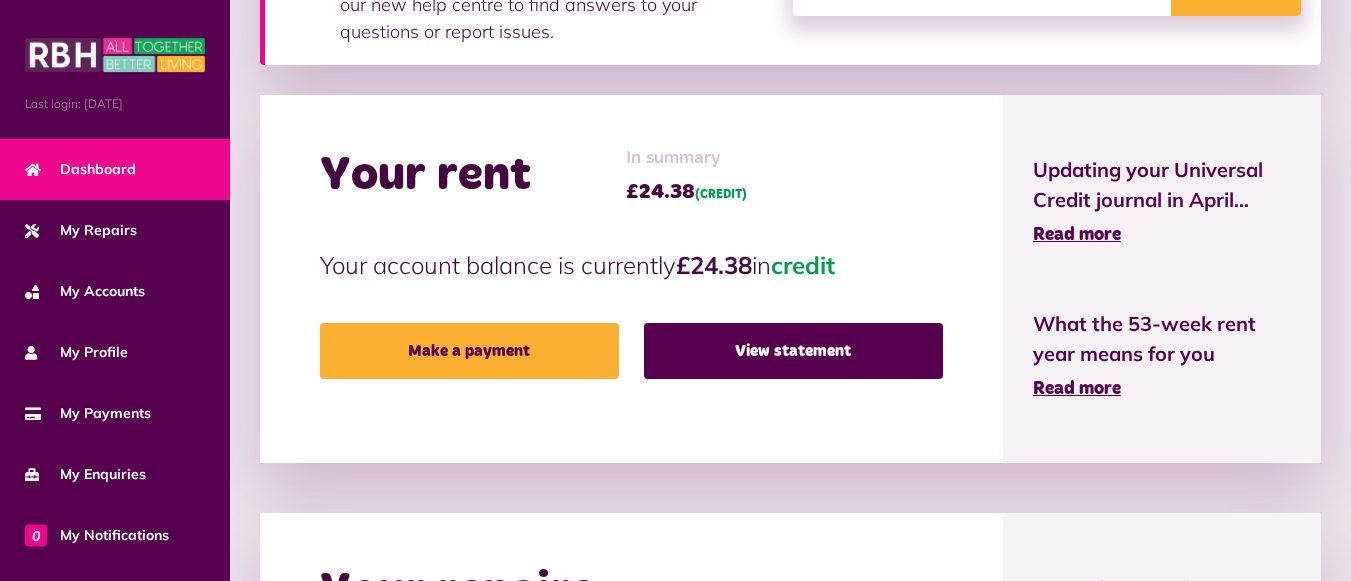 click on "Menu
Last login: [DATE]
Dashboard
My Repairs
My Accounts
My Profile                     0" at bounding box center [675, 415] 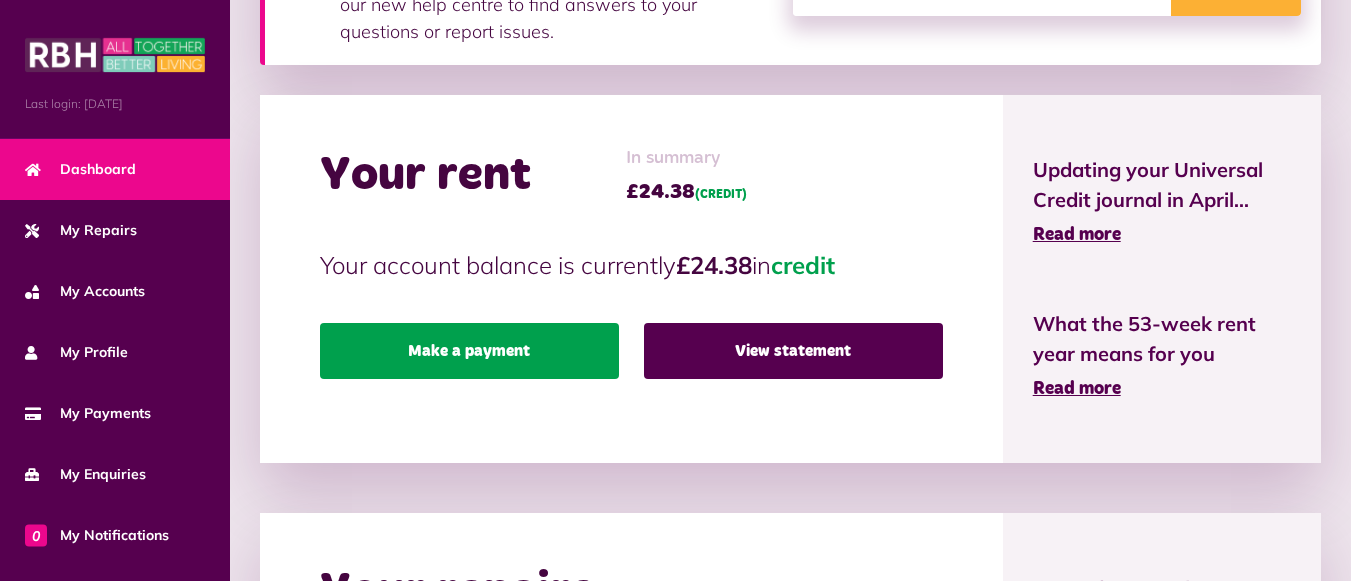 click on "Make a payment" at bounding box center [469, 351] 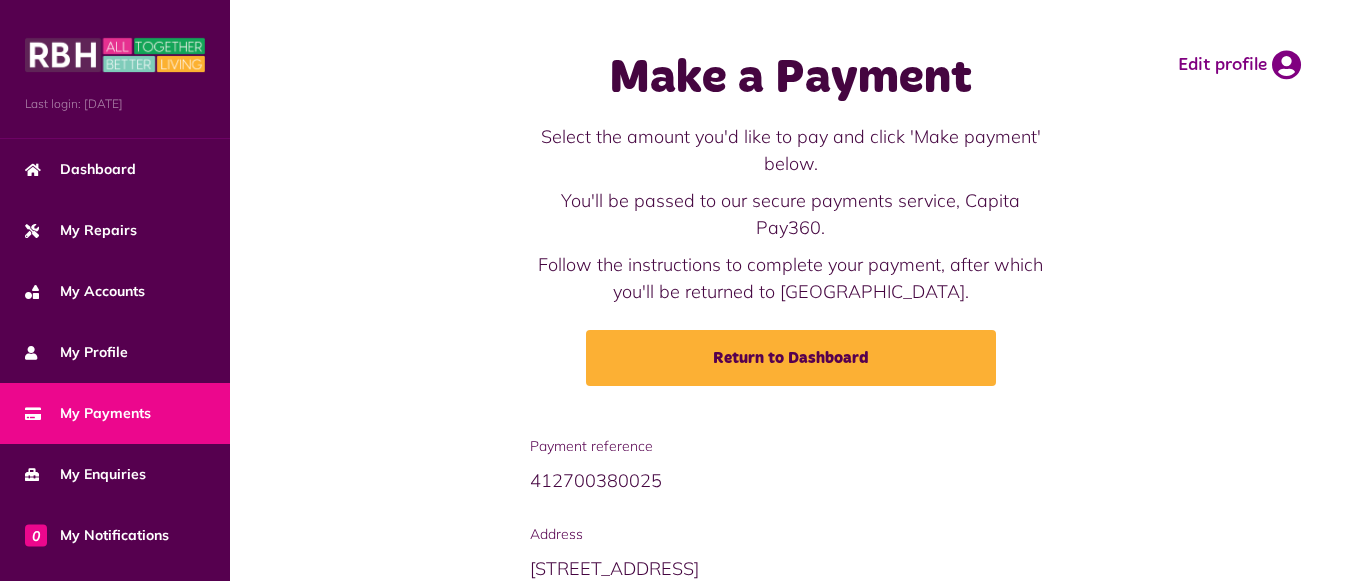 scroll, scrollTop: 0, scrollLeft: 0, axis: both 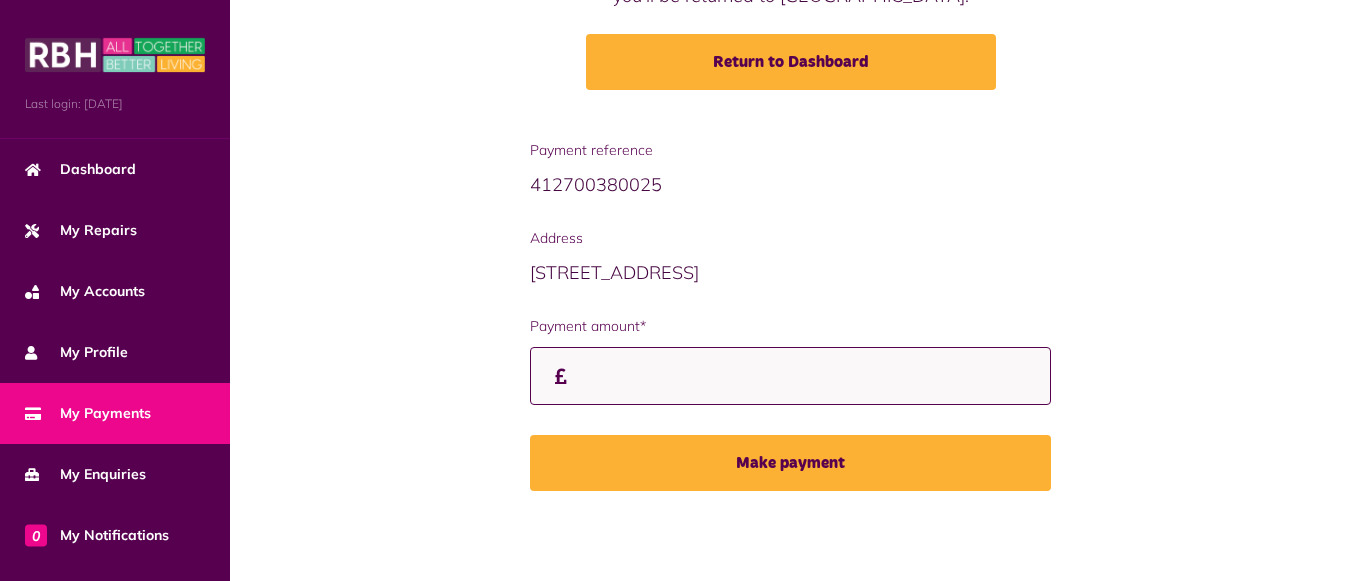 click on "Payment amount*" at bounding box center [790, 376] 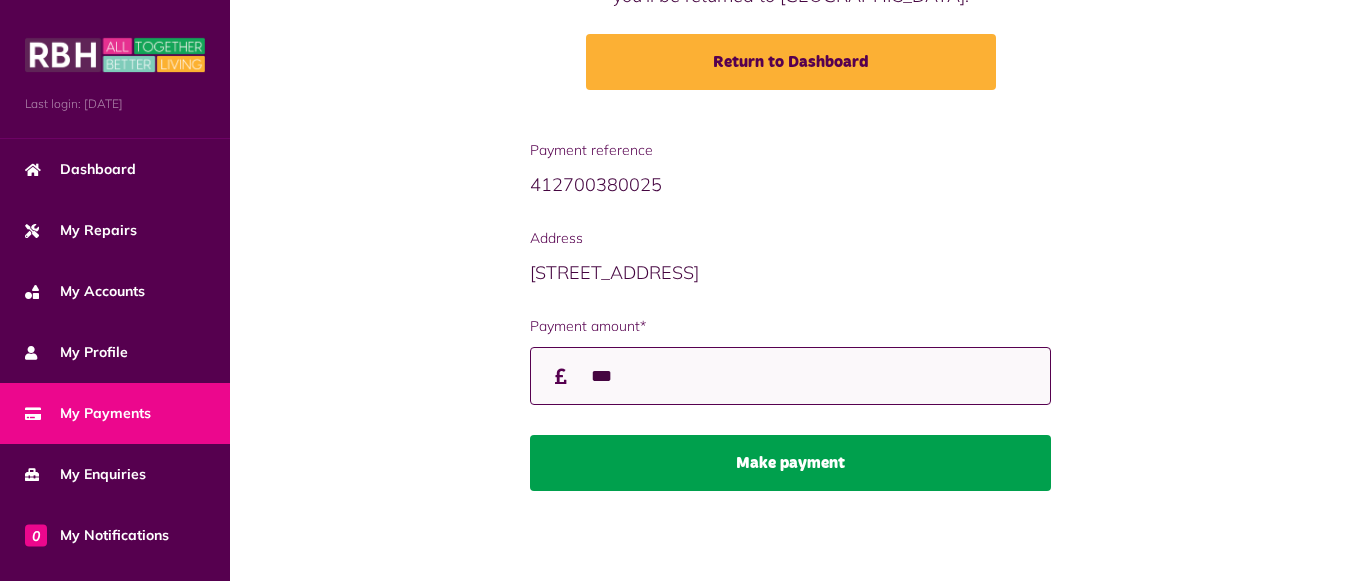 type on "***" 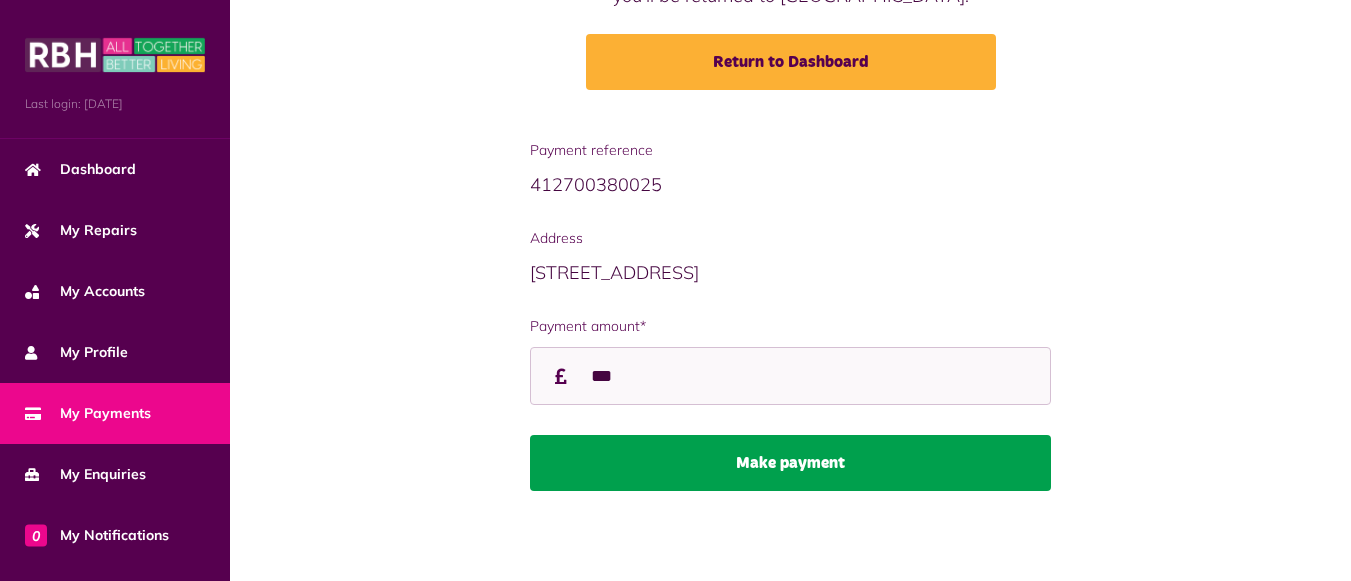 click on "Make payment" at bounding box center [790, 463] 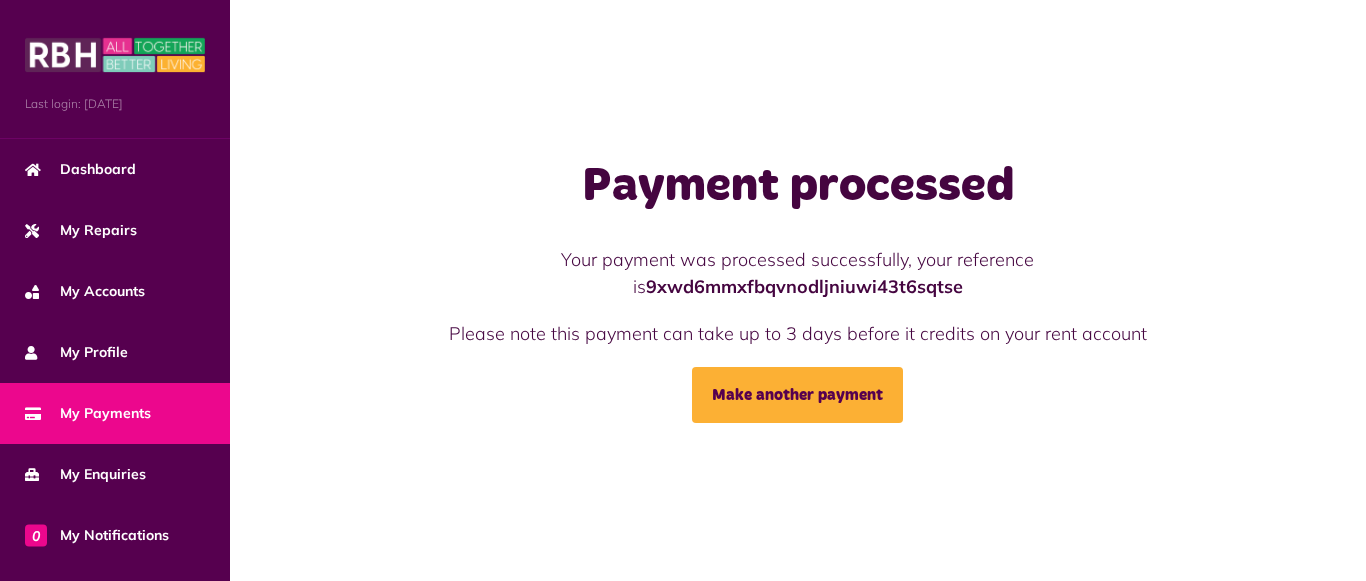 scroll, scrollTop: 0, scrollLeft: 0, axis: both 